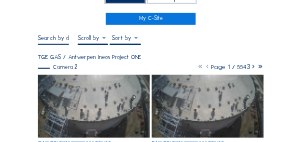 scroll, scrollTop: 80, scrollLeft: 0, axis: vertical 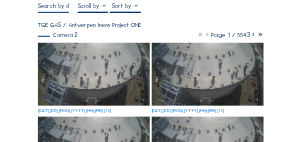 click at bounding box center (94, 74) 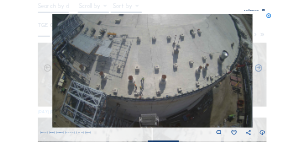 click at bounding box center (270, 17) 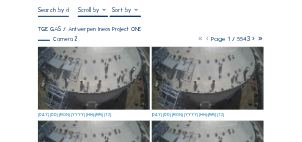 scroll, scrollTop: 0, scrollLeft: 0, axis: both 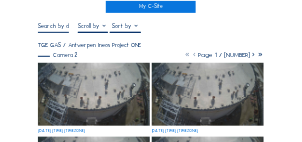 click at bounding box center (94, 94) 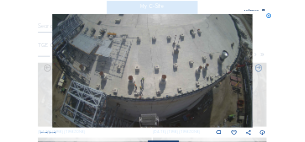 click at bounding box center [270, 17] 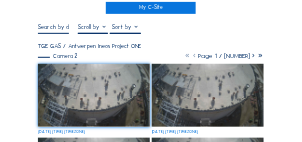 scroll, scrollTop: 60, scrollLeft: 0, axis: vertical 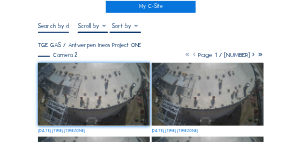 click at bounding box center [94, 94] 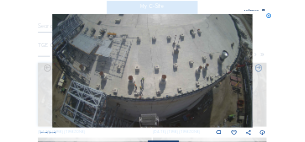 click at bounding box center [270, 17] 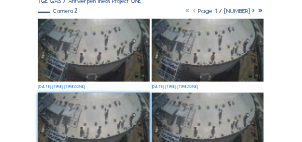 scroll, scrollTop: 120, scrollLeft: 0, axis: vertical 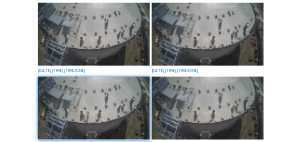 click at bounding box center [94, 34] 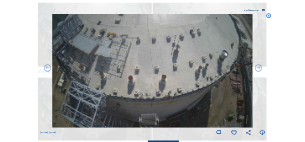 click at bounding box center (270, 17) 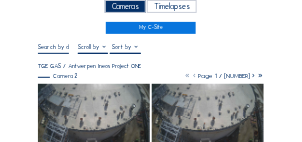 scroll, scrollTop: 40, scrollLeft: 0, axis: vertical 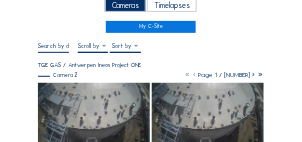 click at bounding box center [94, 114] 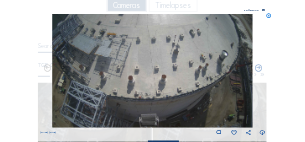 click at bounding box center [270, 17] 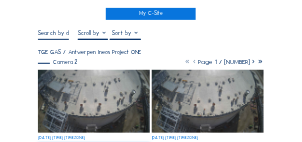scroll, scrollTop: 80, scrollLeft: 0, axis: vertical 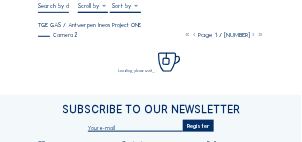 click on "Loading, please wait..." at bounding box center (151, 58) 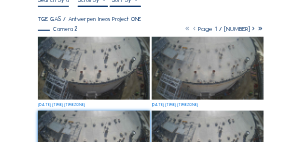 scroll, scrollTop: 80, scrollLeft: 0, axis: vertical 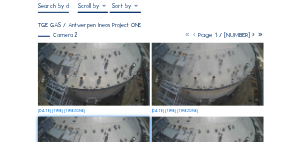 click at bounding box center [94, 74] 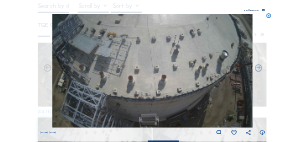 click at bounding box center [270, 17] 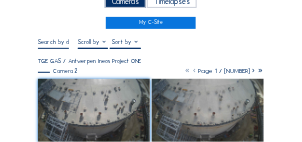 scroll, scrollTop: 40, scrollLeft: 0, axis: vertical 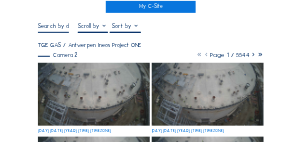 click at bounding box center [94, 94] 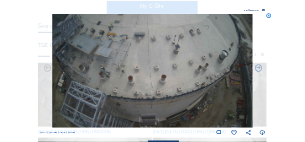 click at bounding box center [270, 17] 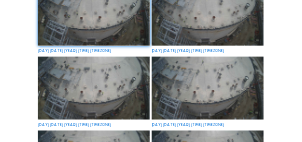 scroll, scrollTop: 0, scrollLeft: 0, axis: both 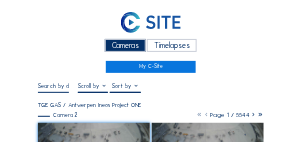 click on "Cameras   Timelapses  My C-Site Fullscreen TGE GAS / Antwerpen Ineos Project ONE Camera 2   Page 1 / 5544   [DAY] [DATE] [YEAR] [TIME] [TIMEZONE]  [DAY] [DATE] [YEAR] [TIME] [TIMEZONE]  [DAY] [DATE] [YEAR] [TIME] [TIMEZONE]  [DAY] [DATE] [YEAR] [TIME]  [DAY] [DATE] [YEAR] [TIME]  [DAY] [DATE] [YEAR] [TIME]  [DAY] [DATE] [YEAR] [TIME]  [DAY] [DATE] [YEAR] [TIME]  [DAY] [DATE] [YEAR] [TIME]  [DAY] [DATE] [YEAR] [TIME]  [DAY] [DATE] [YEAR] [TIME]  [DAY] [DATE] [YEAR] [TIME]  [DAY] [DATE] [YEAR] [TIME]  [DAY] [DATE] [YEAR] [TIME]  [DAY] [DATE] [YEAR] [TIME]  Subscribe to our newsletter   Register   Office   Sluis 2B/0001  9810 [CITY], [COUNTRY]  BE 0822.654.525   Contact us  support@example.com sales@example.com  +32 (0)9 279 12 60   Follow us   Stay up to date via  Linkedin Instagram Copyright © C-SITE 2023  General terms and conditions   Privacy Policy   Cookie Policy  Questions about our platform? We are happy to guide you. Contact us at   support@example.com  or  +32 9 279 12 60" at bounding box center (151, 422) 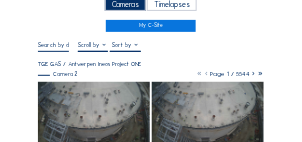 scroll, scrollTop: 60, scrollLeft: 0, axis: vertical 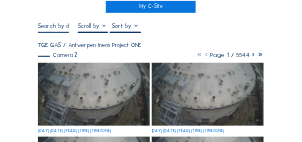click at bounding box center (208, 94) 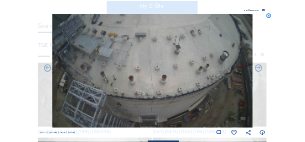 click at bounding box center [270, 17] 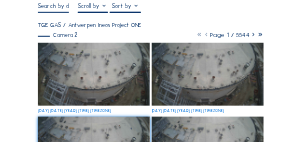 scroll, scrollTop: 0, scrollLeft: 0, axis: both 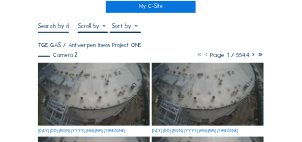 click at bounding box center [94, 94] 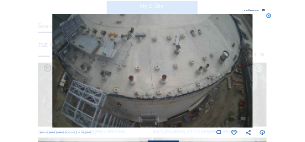click at bounding box center (259, 68) 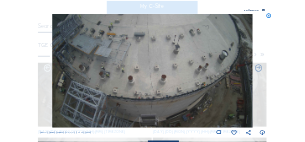 click at bounding box center (47, 68) 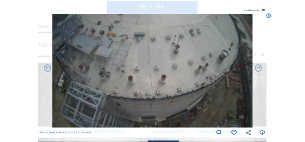 click at bounding box center (270, 17) 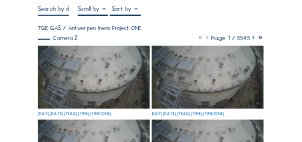 scroll, scrollTop: 80, scrollLeft: 0, axis: vertical 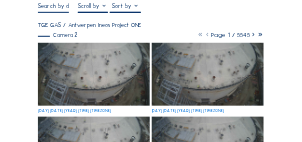 click at bounding box center (94, 74) 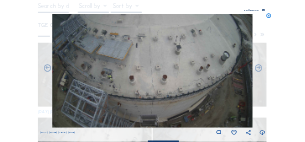 click at bounding box center [270, 17] 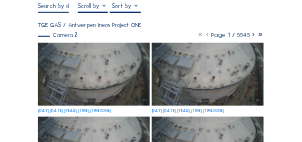 click at bounding box center (94, 74) 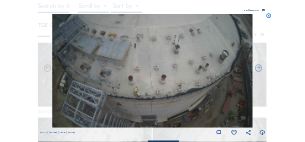 click at bounding box center [270, 17] 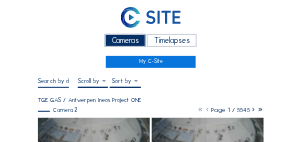 scroll, scrollTop: 0, scrollLeft: 0, axis: both 